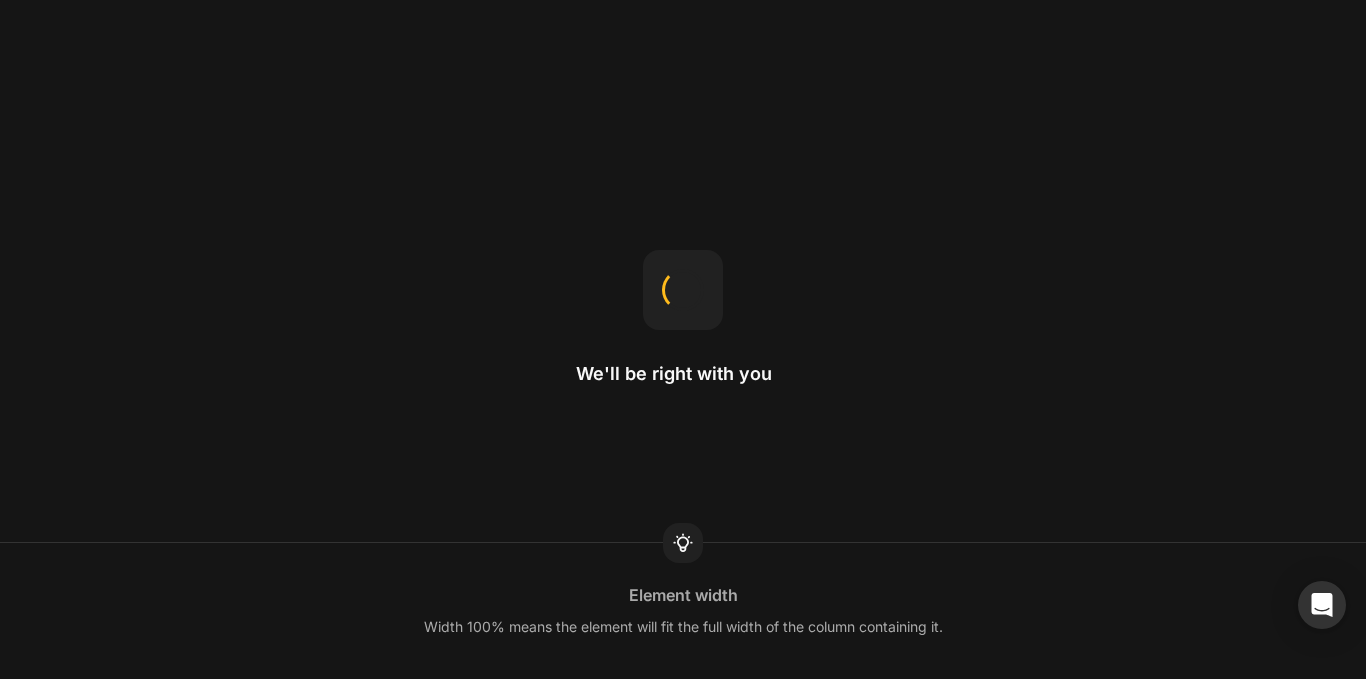scroll, scrollTop: 0, scrollLeft: 0, axis: both 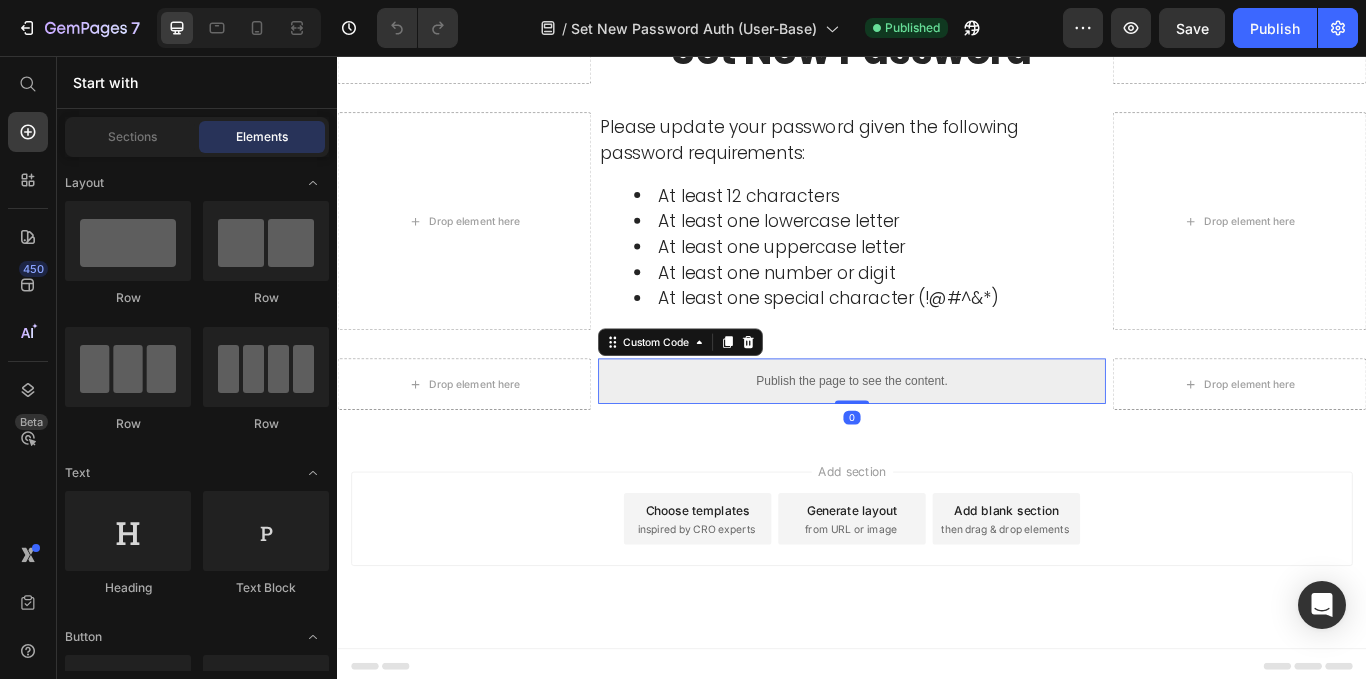 click on "Publish the page to see the content." at bounding box center [937, 435] 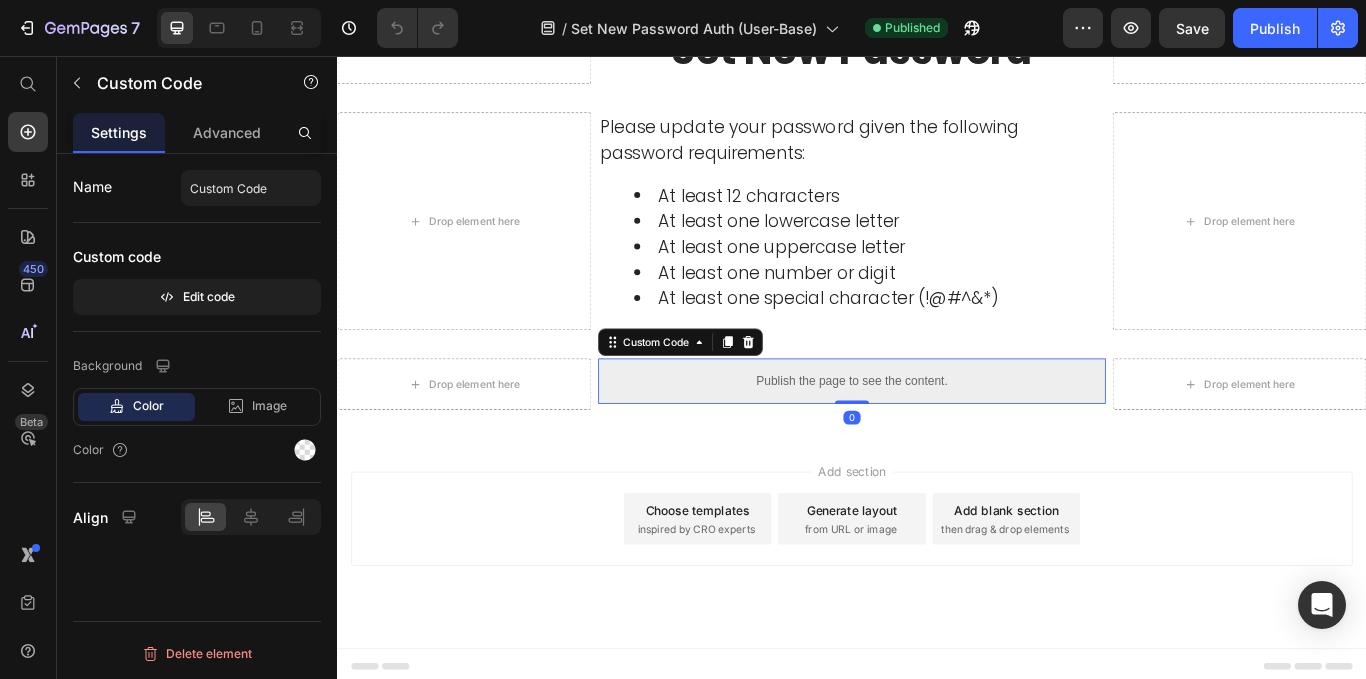 click on "Publish the page to see the content." at bounding box center (937, 435) 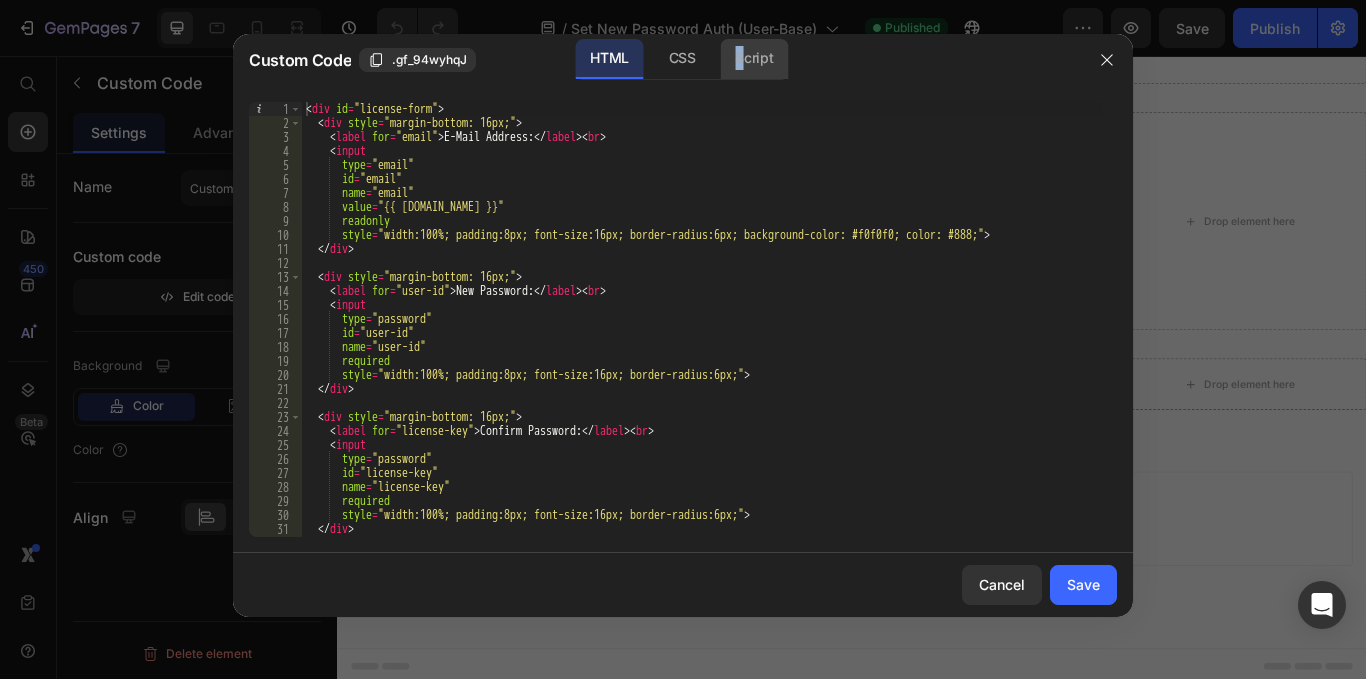 drag, startPoint x: 731, startPoint y: 80, endPoint x: 742, endPoint y: 66, distance: 17.804493 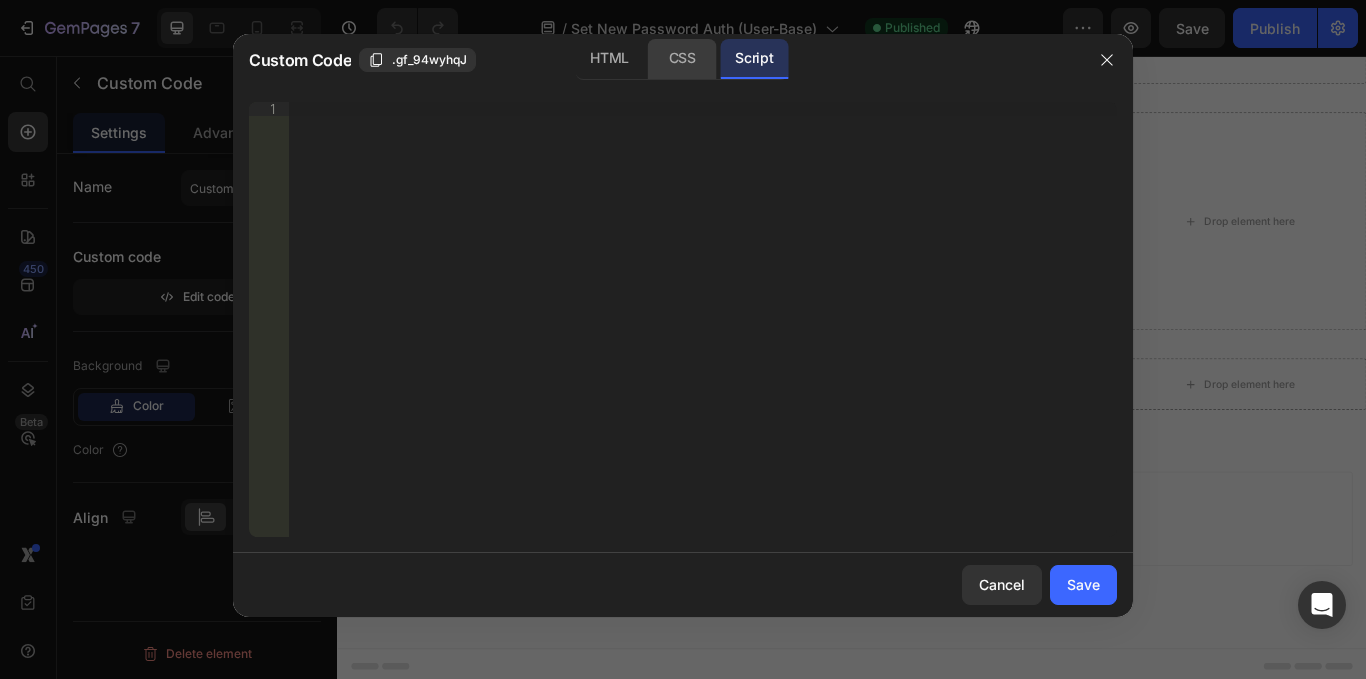 click on "CSS" 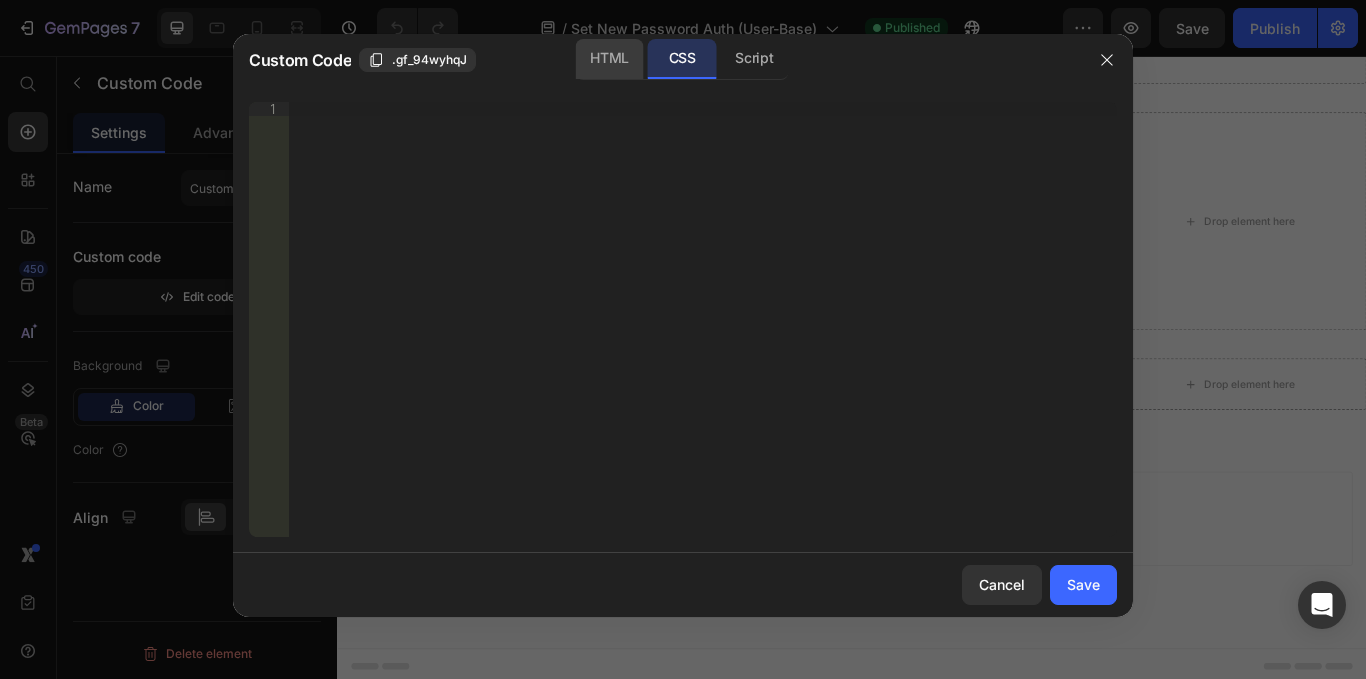 click on "HTML" 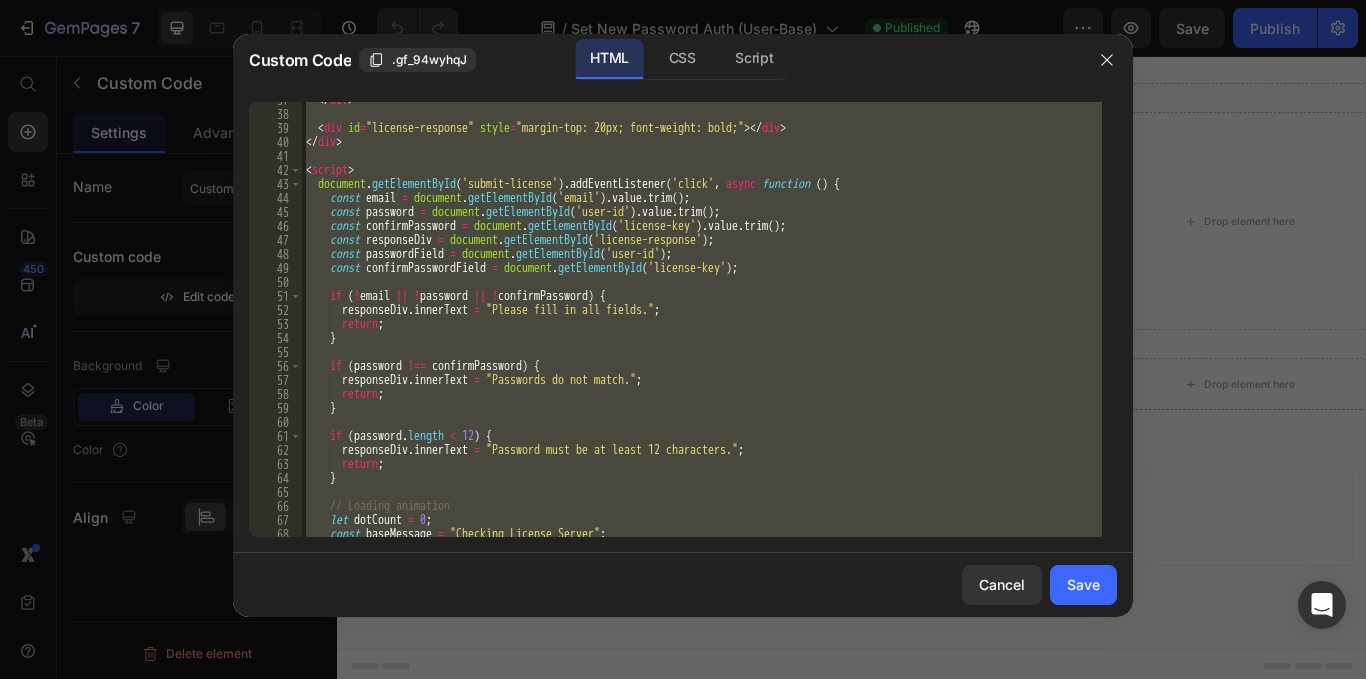 scroll, scrollTop: 528, scrollLeft: 0, axis: vertical 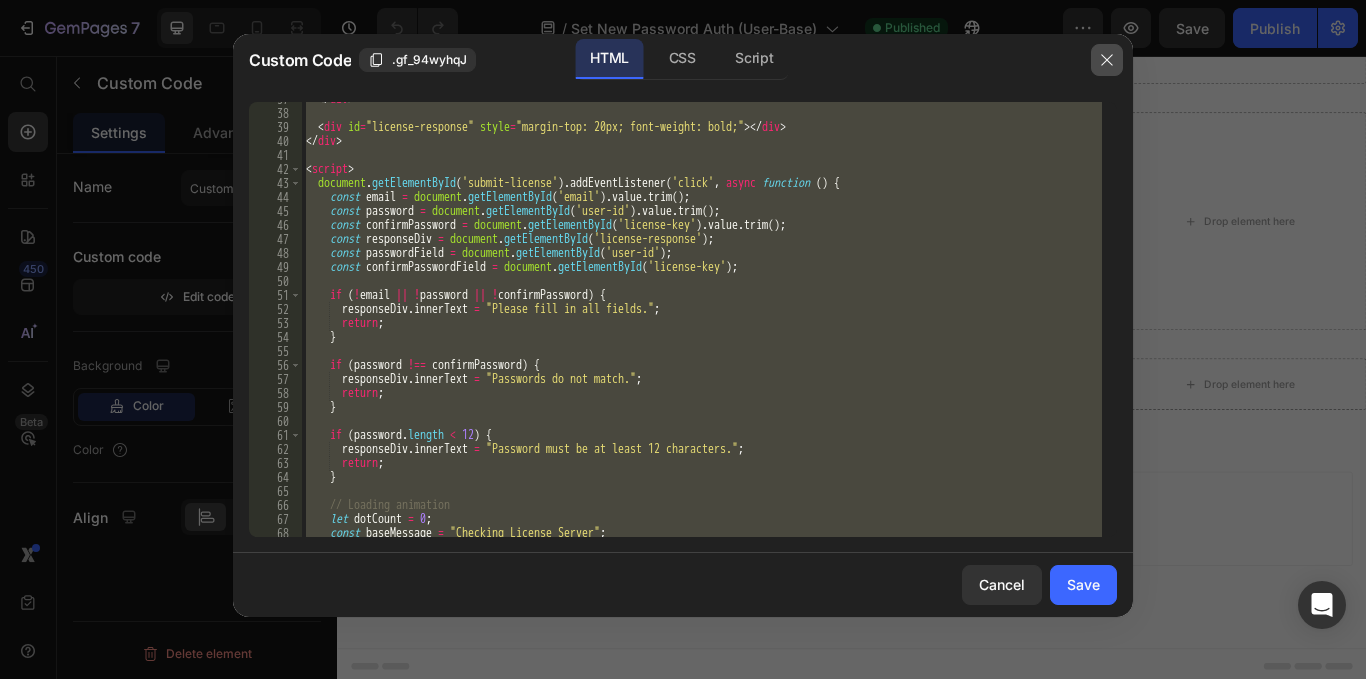 click 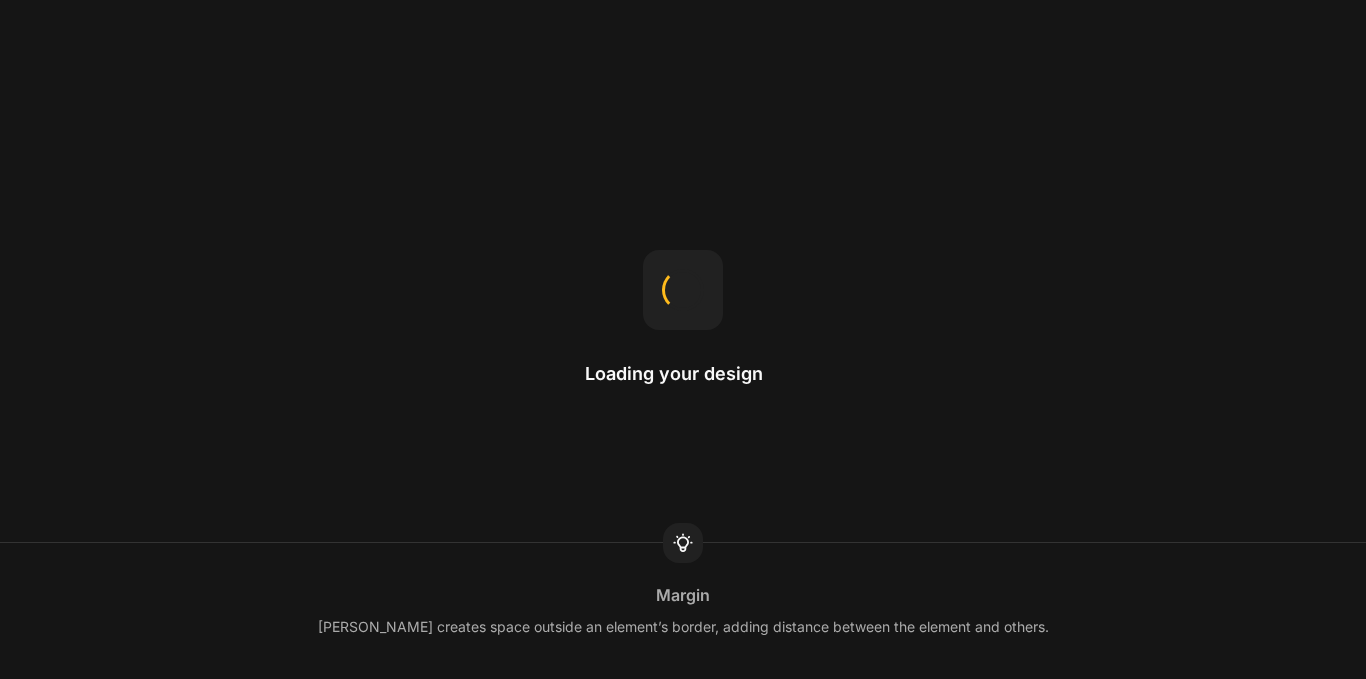 scroll, scrollTop: 0, scrollLeft: 0, axis: both 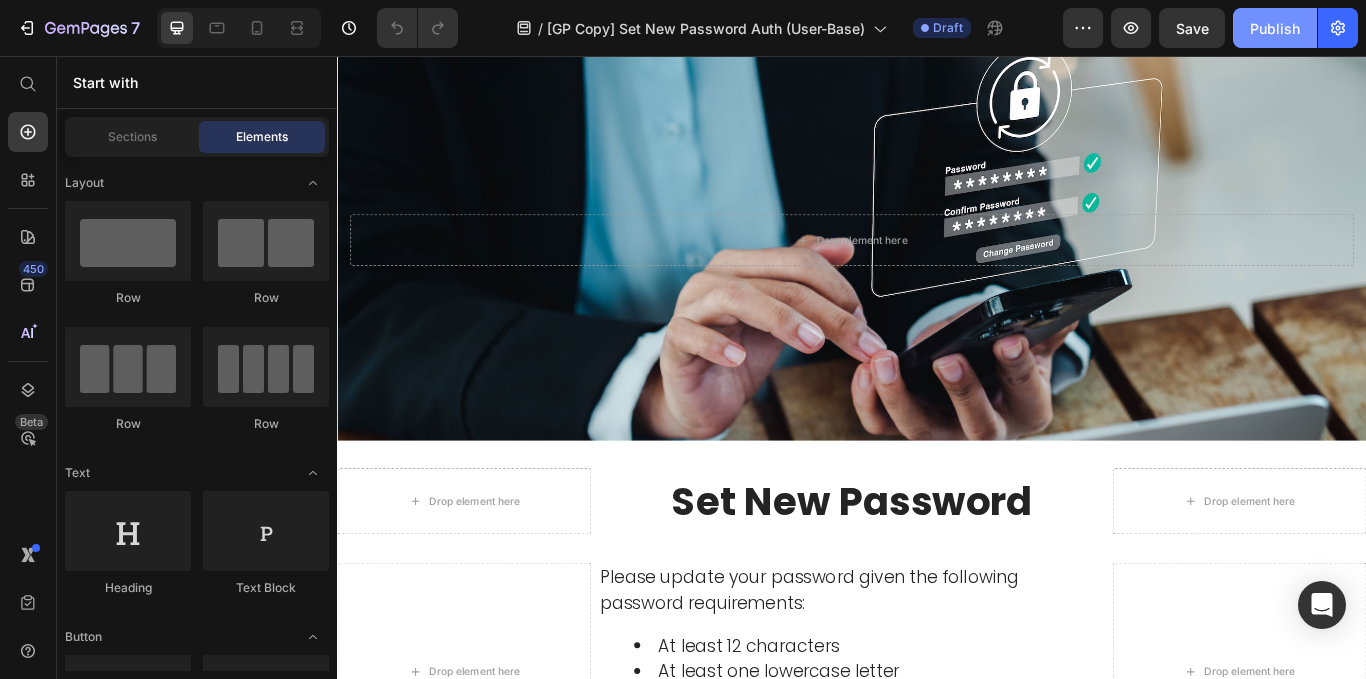 click on "Publish" at bounding box center (1275, 28) 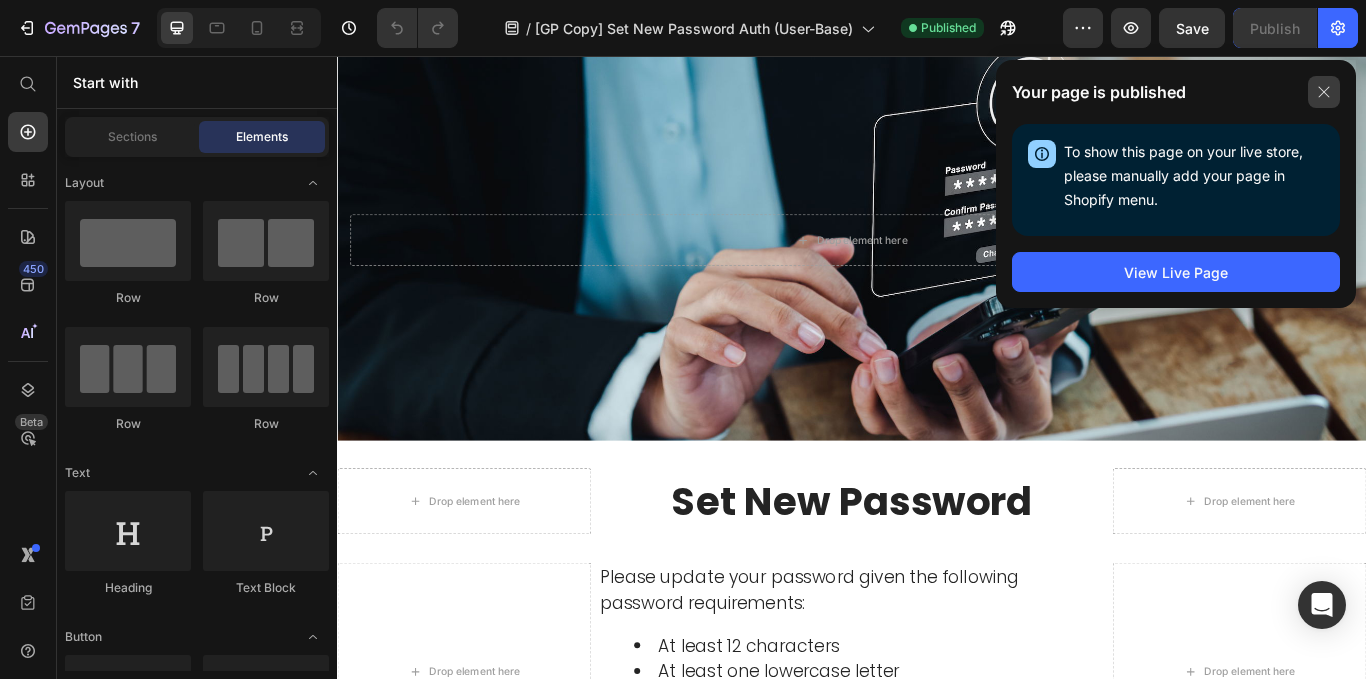 click 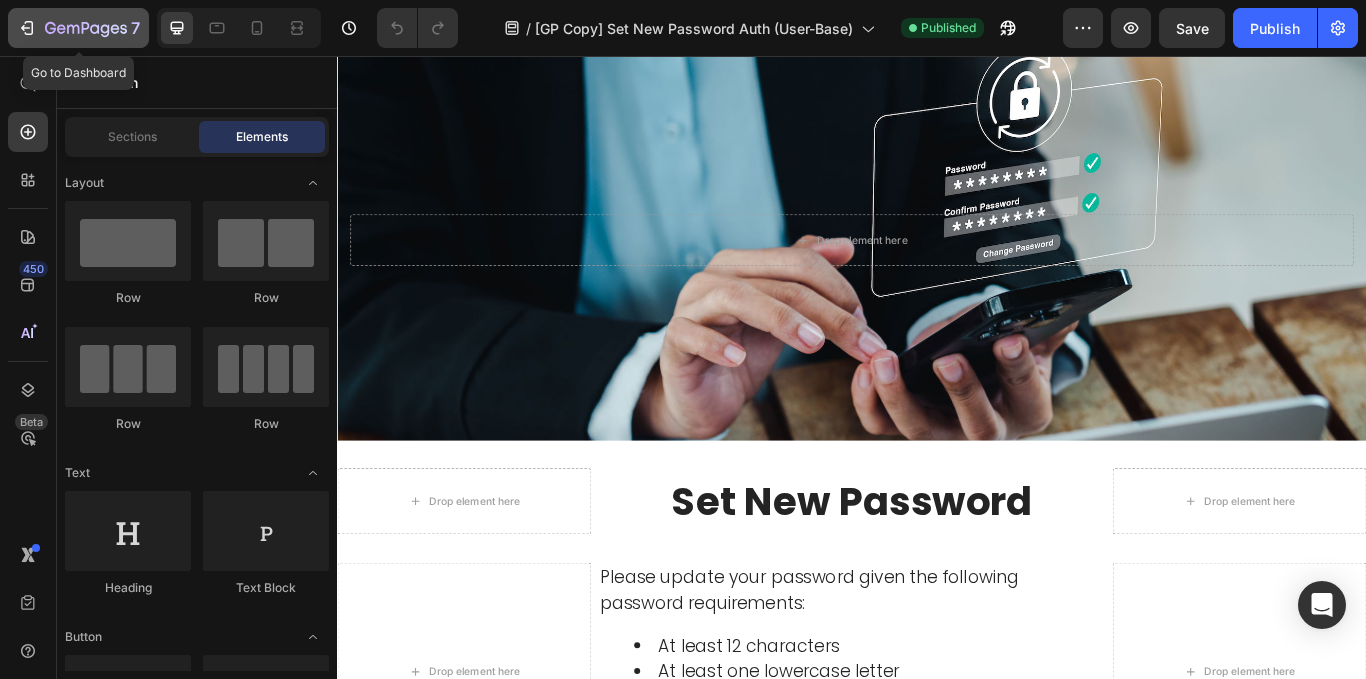 click 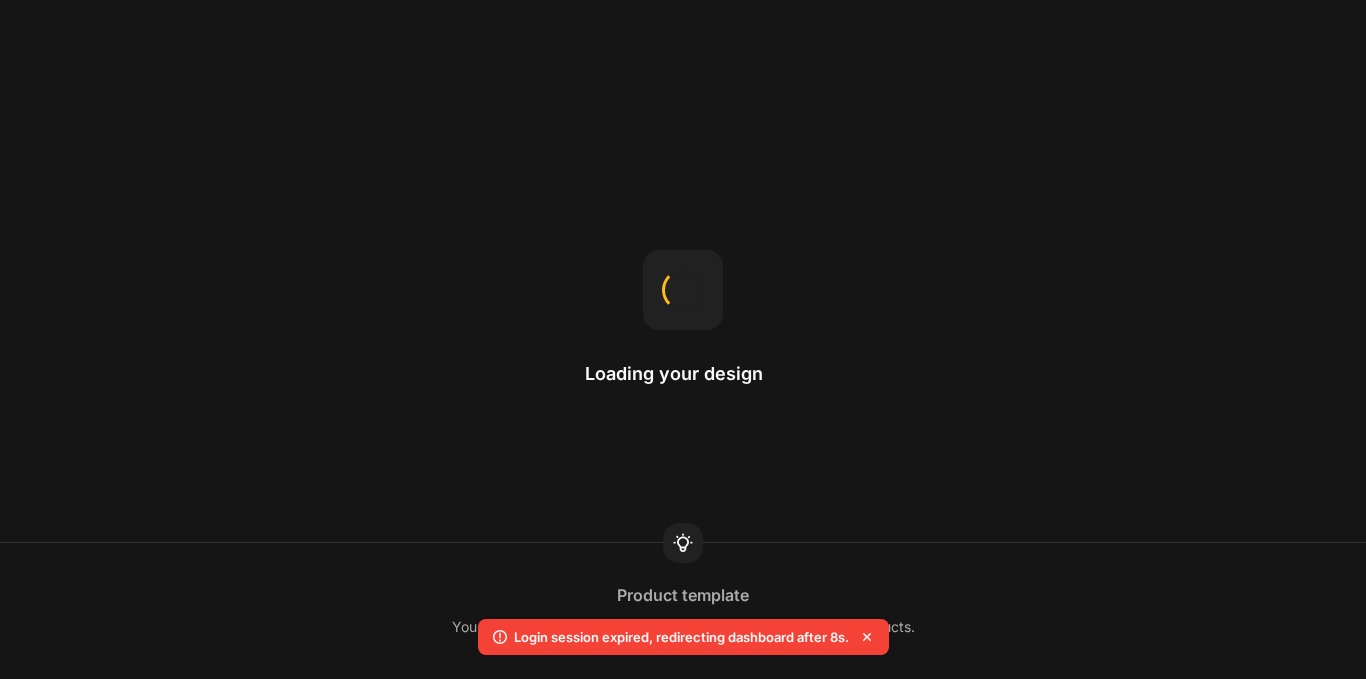 scroll, scrollTop: 0, scrollLeft: 0, axis: both 